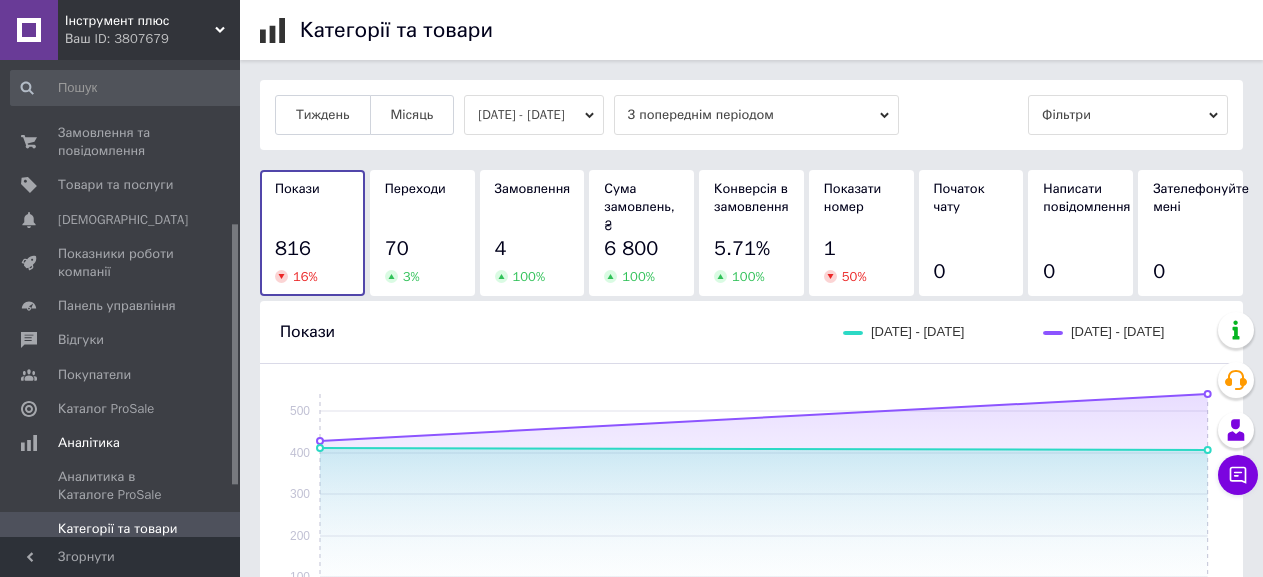 scroll, scrollTop: 737, scrollLeft: 0, axis: vertical 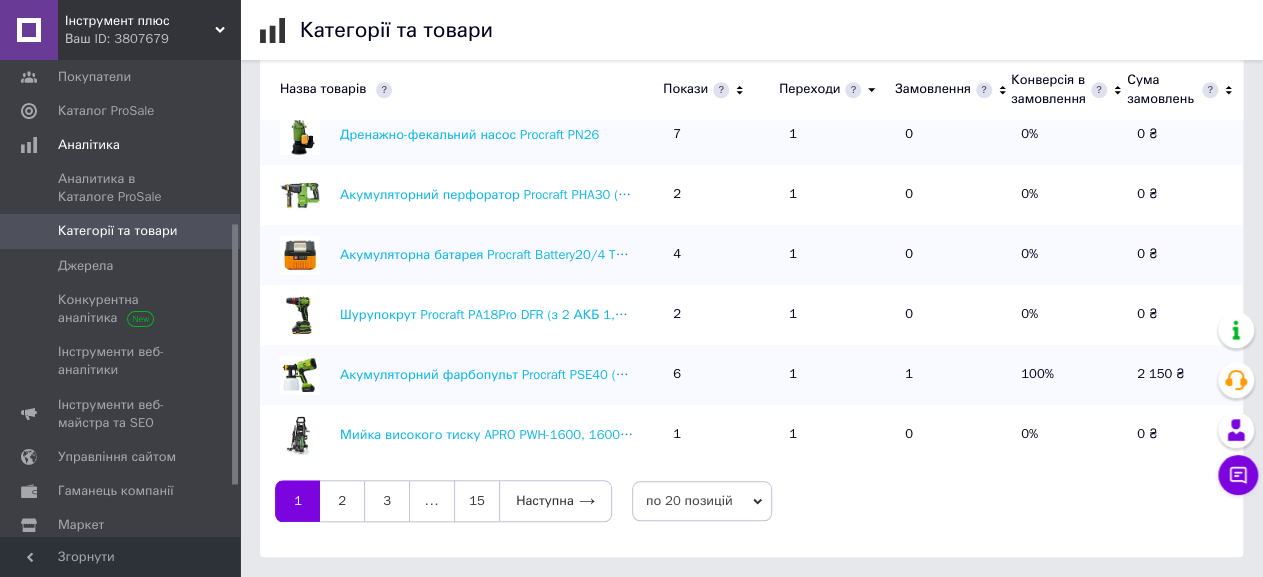 click on "Категорії та товари" at bounding box center (117, 231) 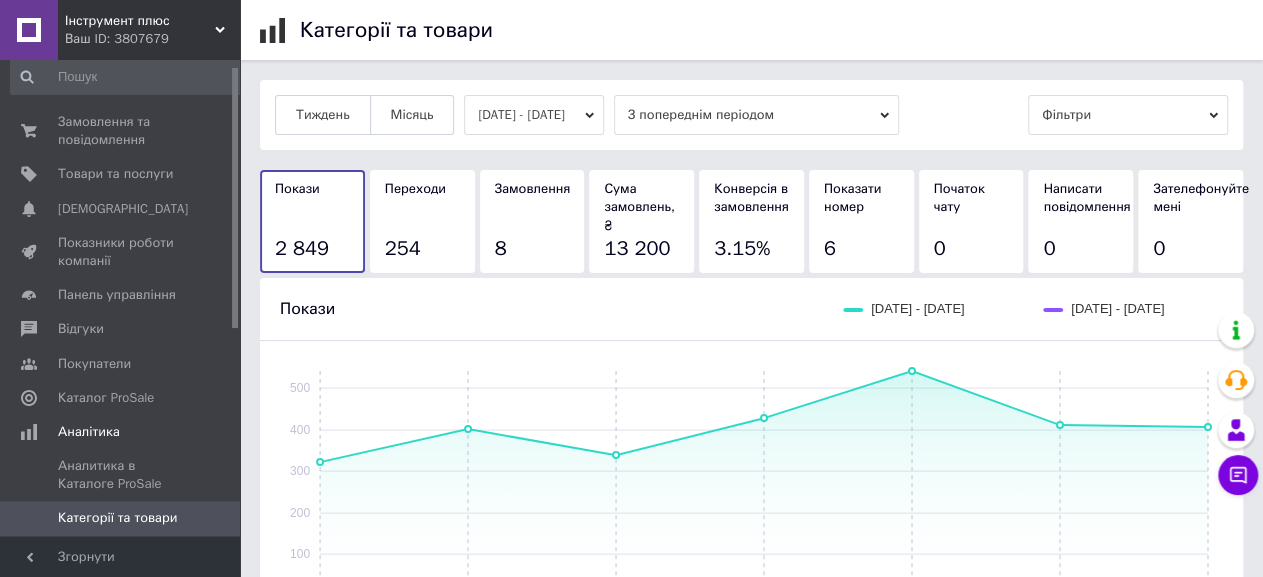 drag, startPoint x: 240, startPoint y: 204, endPoint x: 259, endPoint y: 77, distance: 128.41339 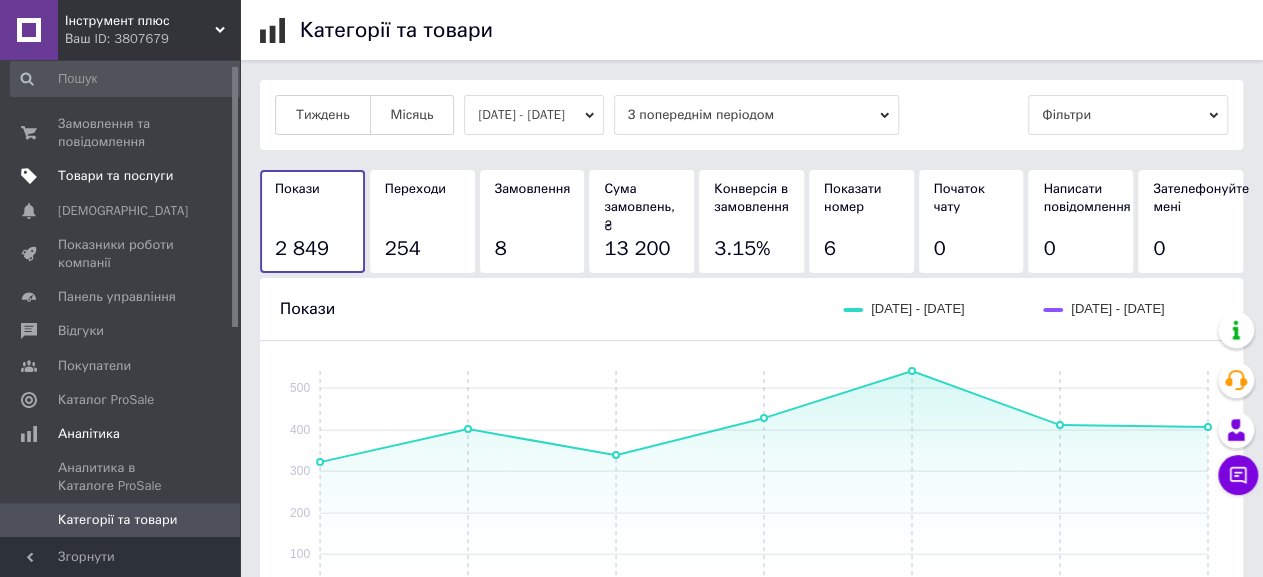 click on "Товари та послуги" at bounding box center (115, 176) 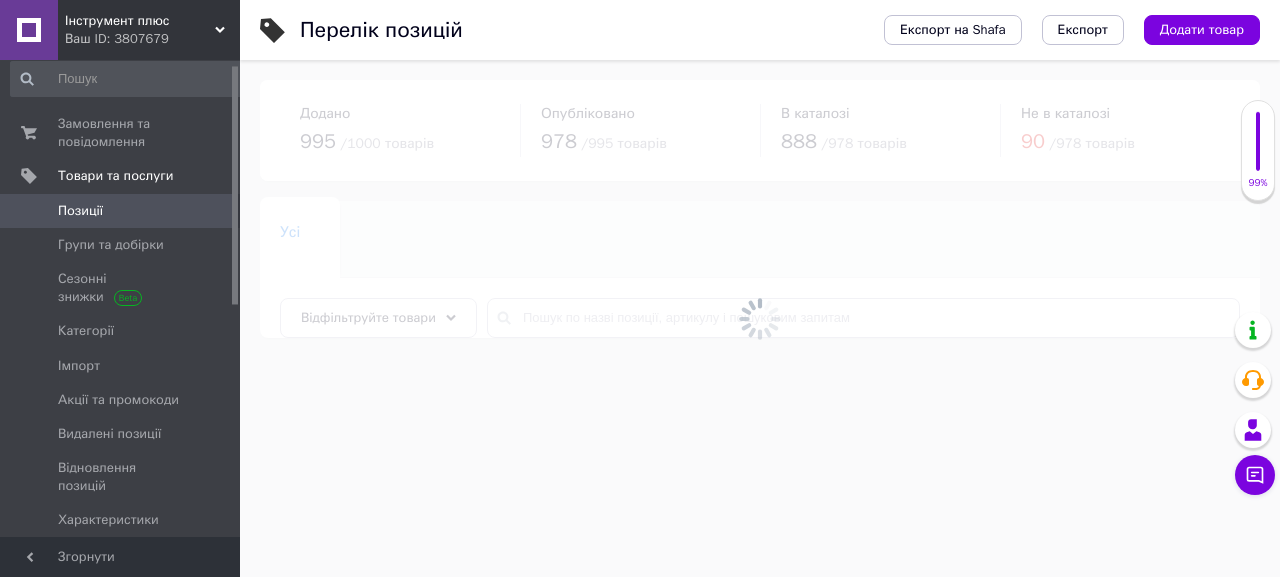 click at bounding box center [760, 318] 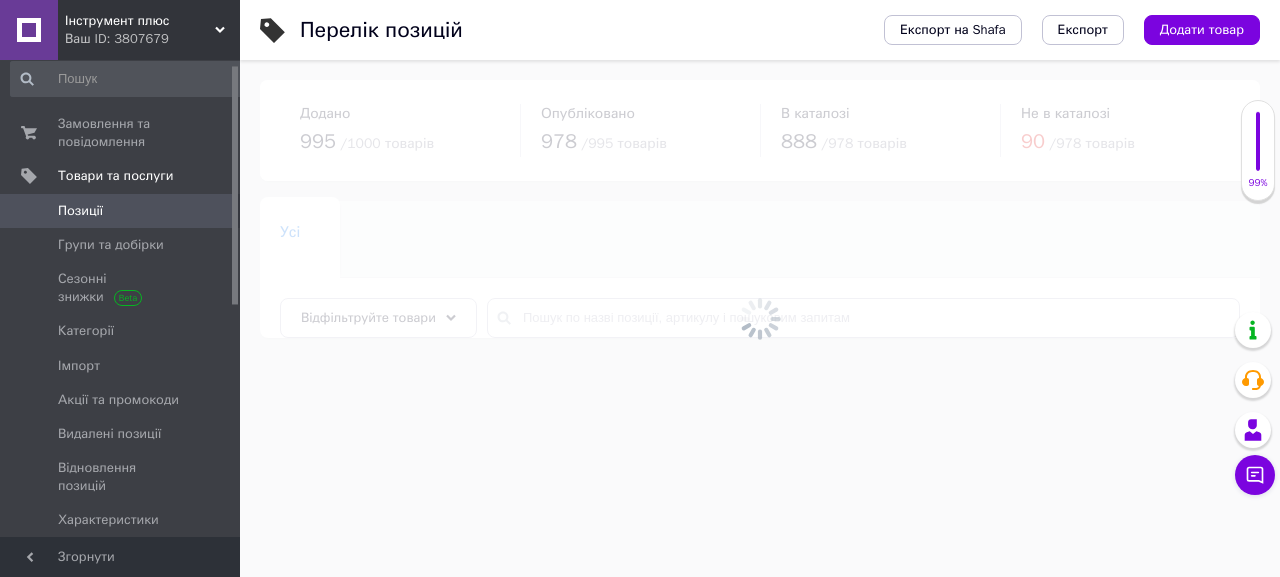 click at bounding box center (760, 318) 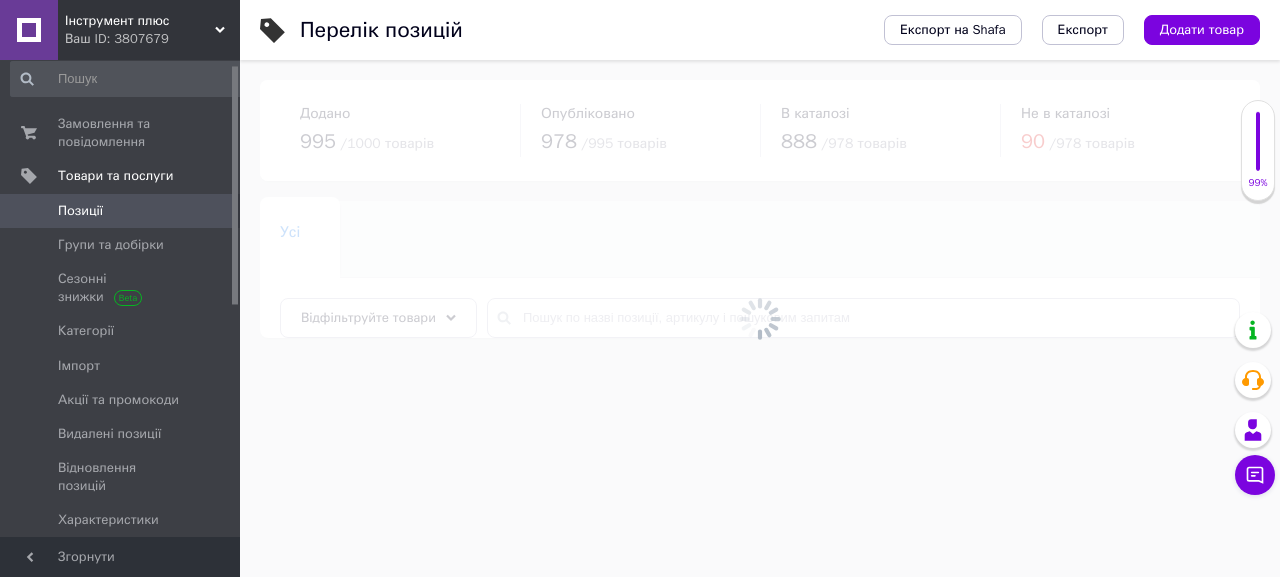 click at bounding box center [760, 318] 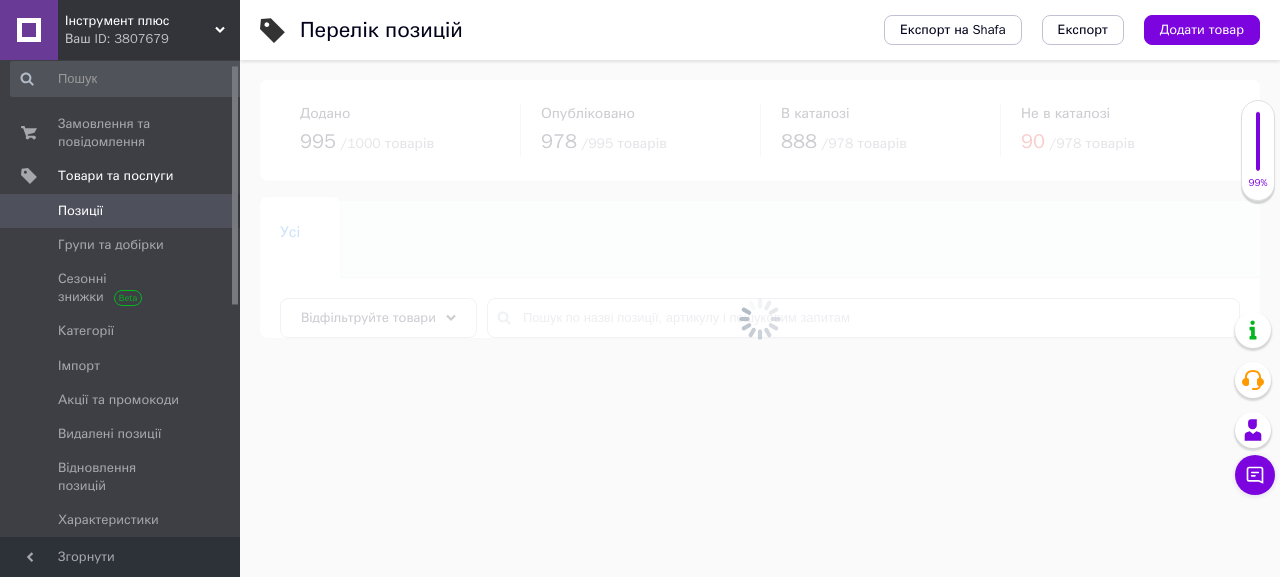 click at bounding box center [760, 318] 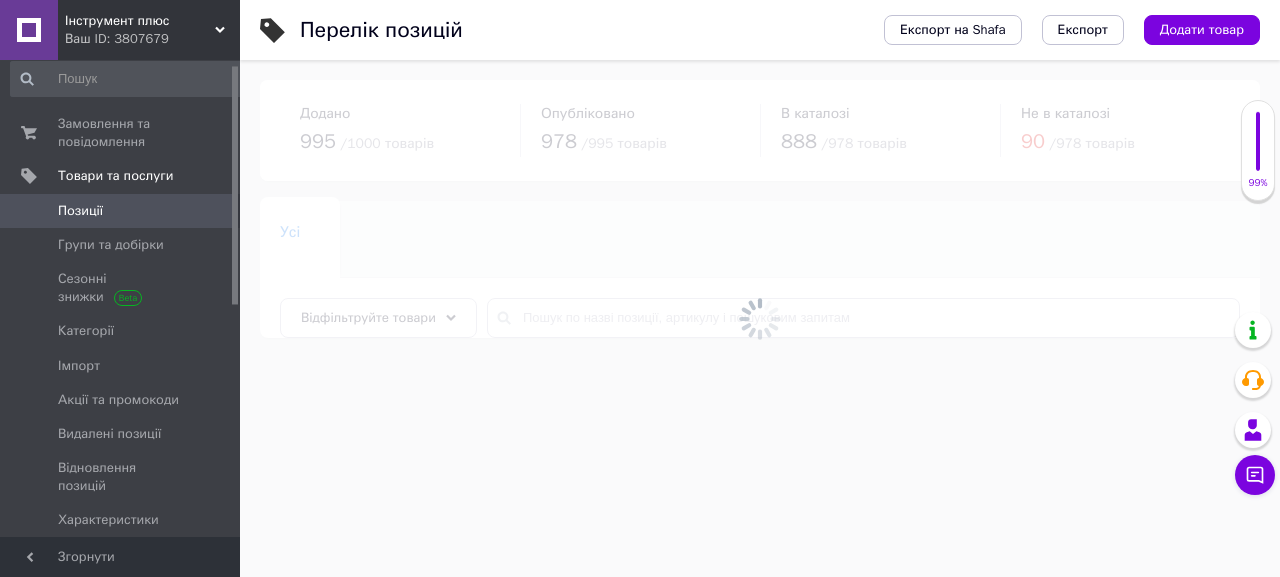 click at bounding box center [760, 318] 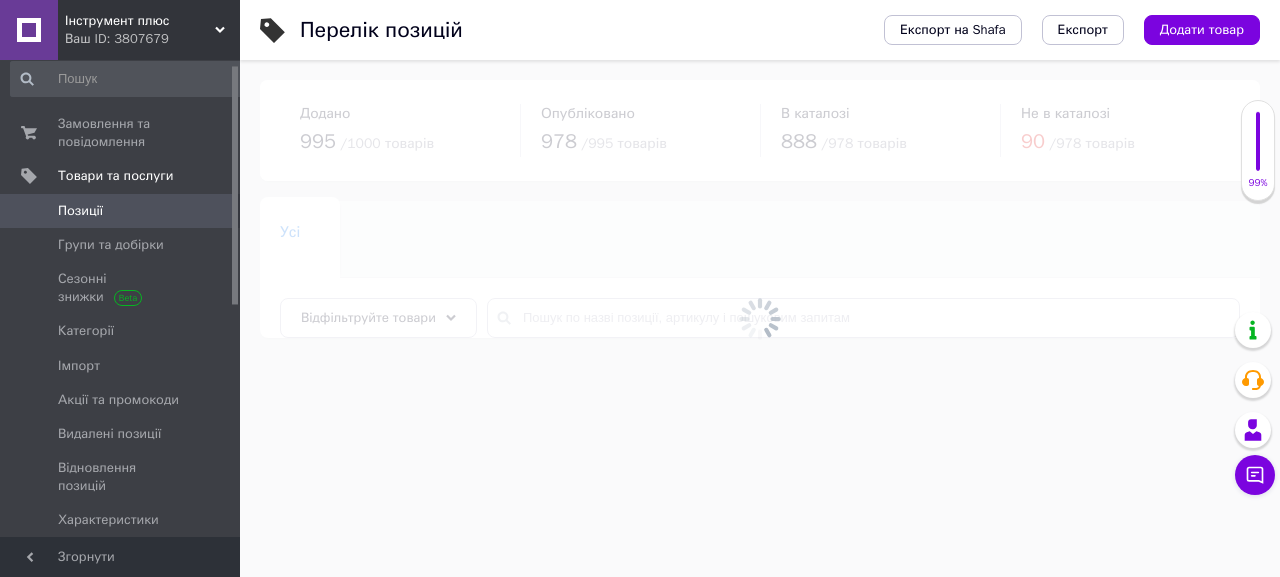 click at bounding box center (760, 318) 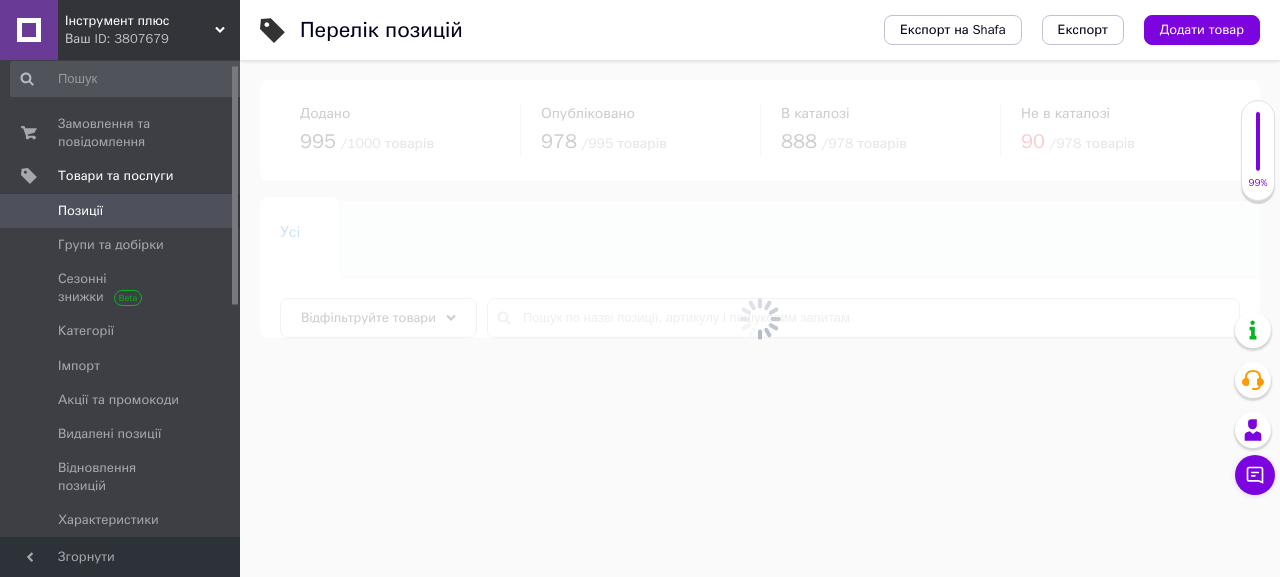 click at bounding box center [760, 318] 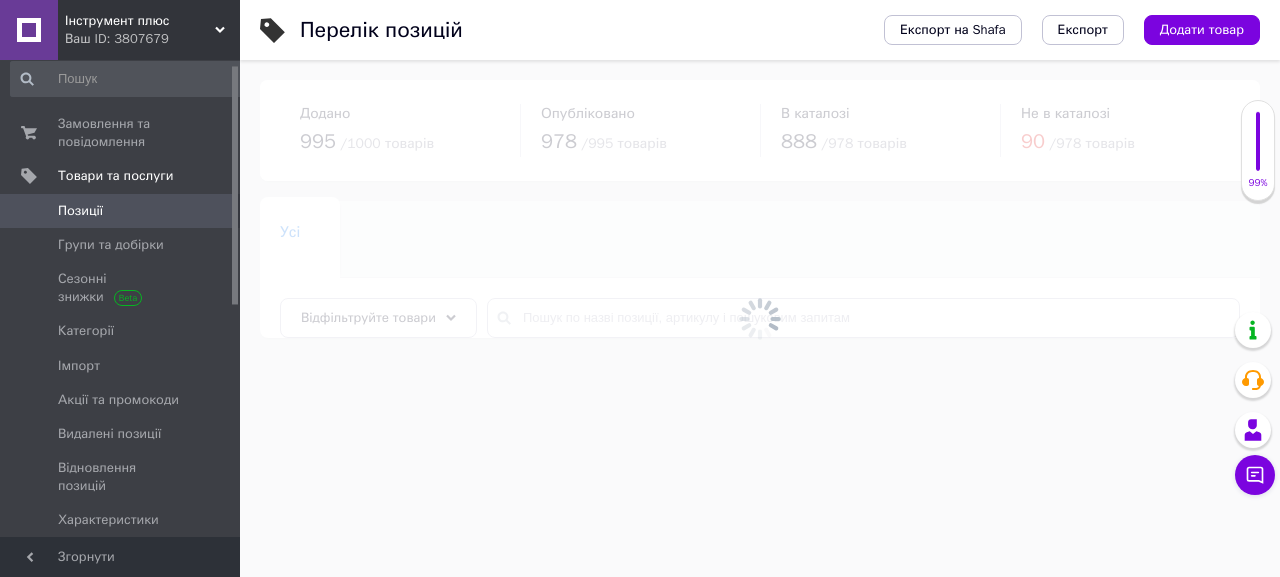 click at bounding box center [760, 318] 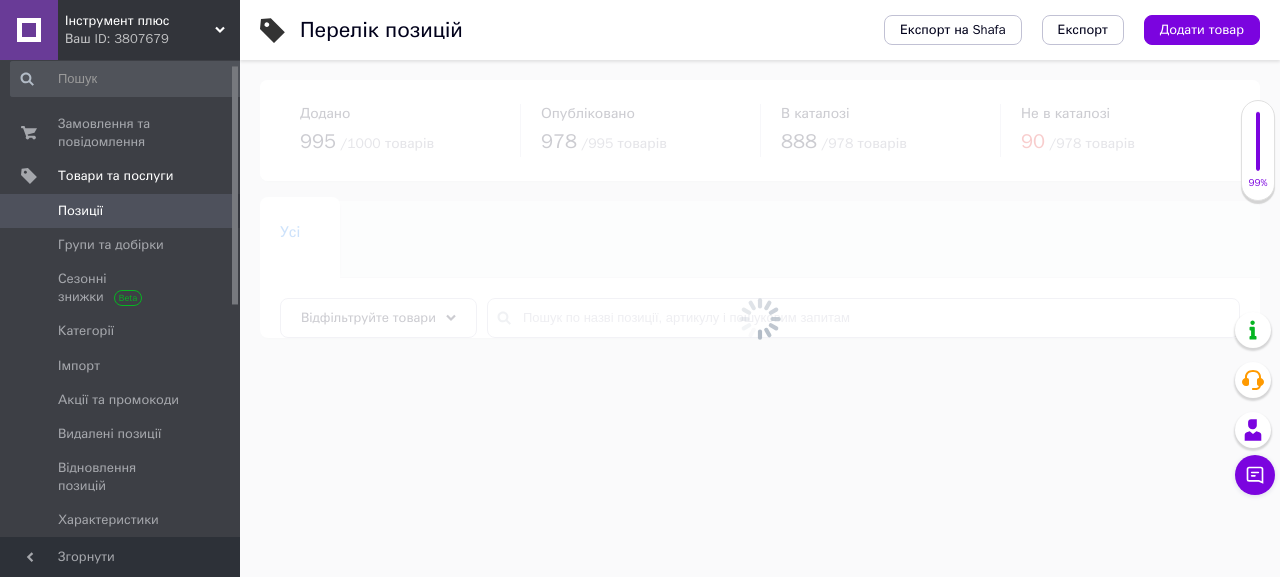 click at bounding box center (760, 318) 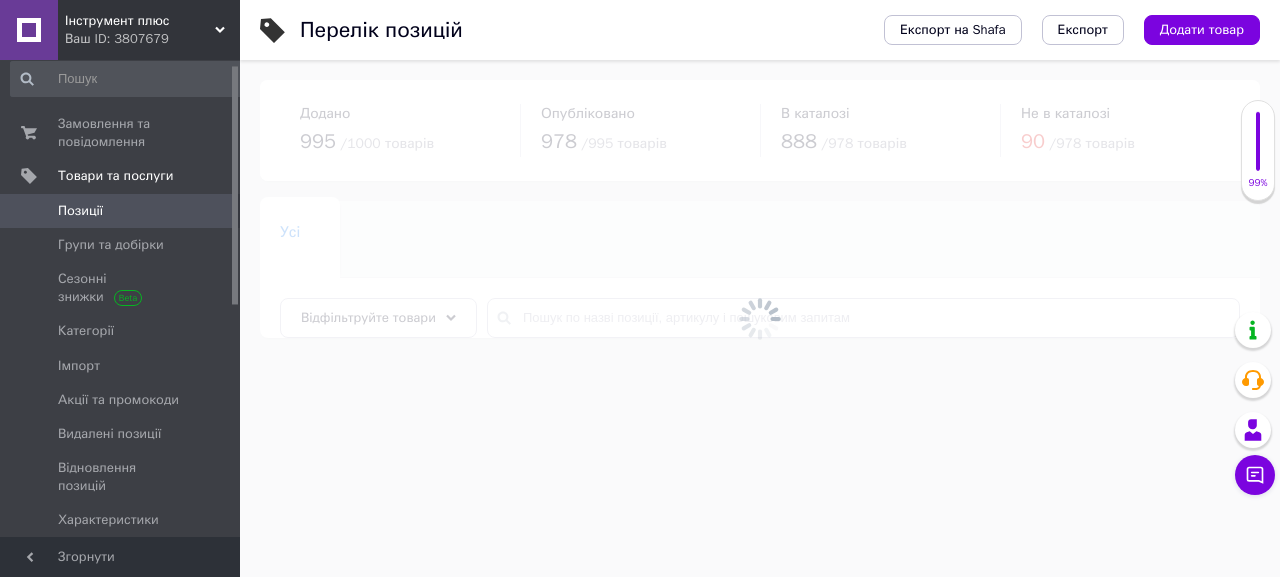 click at bounding box center [760, 318] 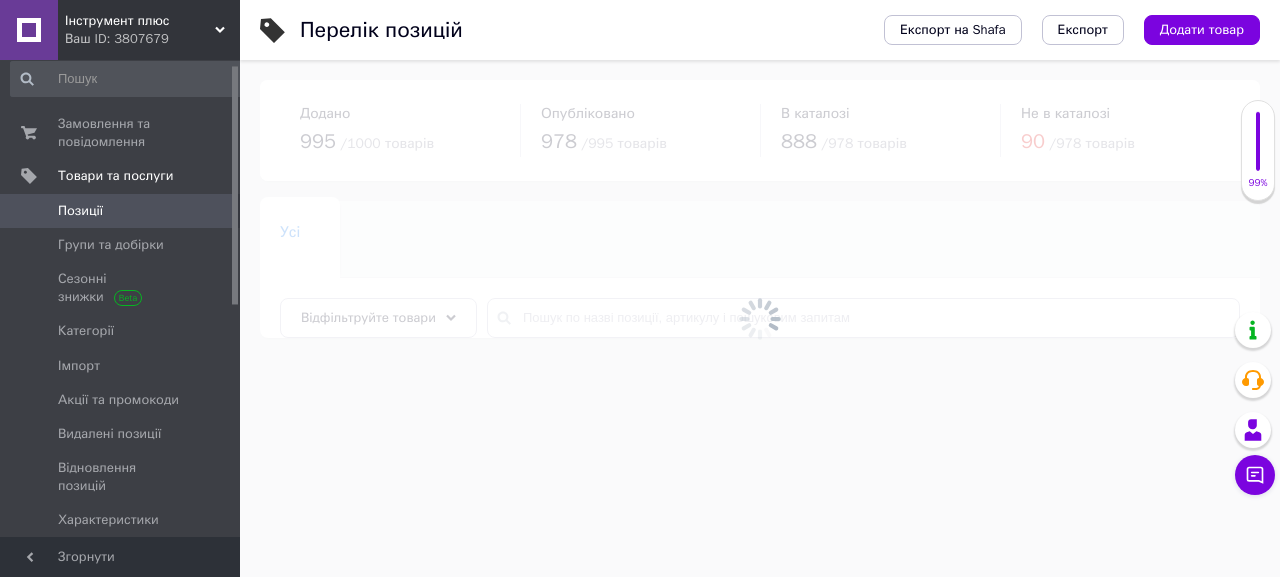click at bounding box center [760, 318] 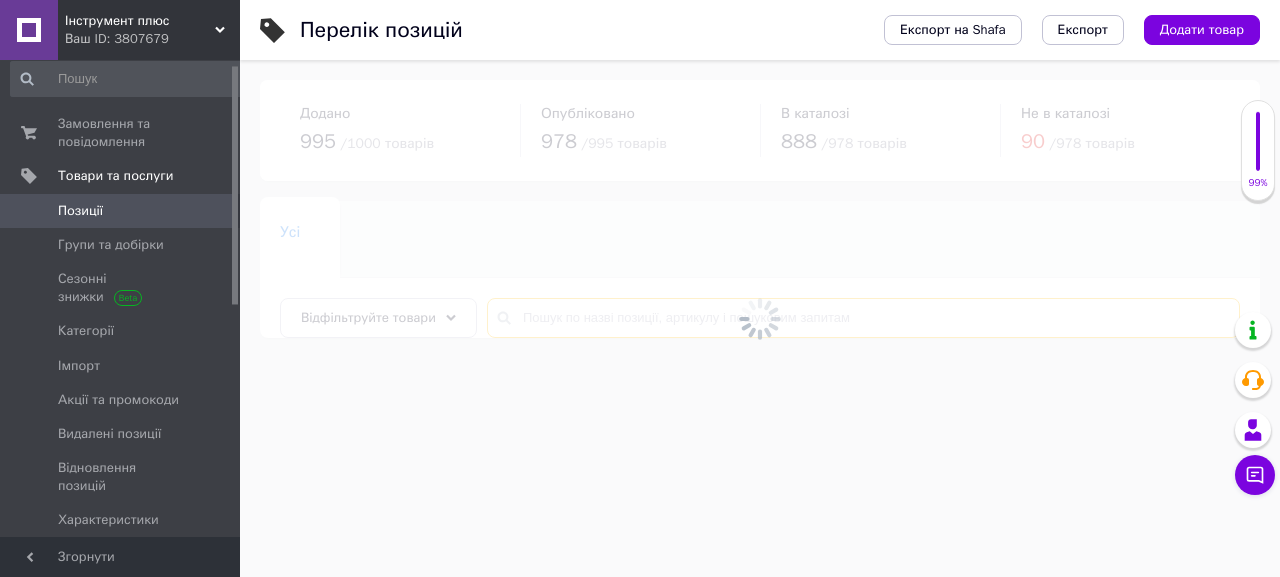 click at bounding box center [863, 318] 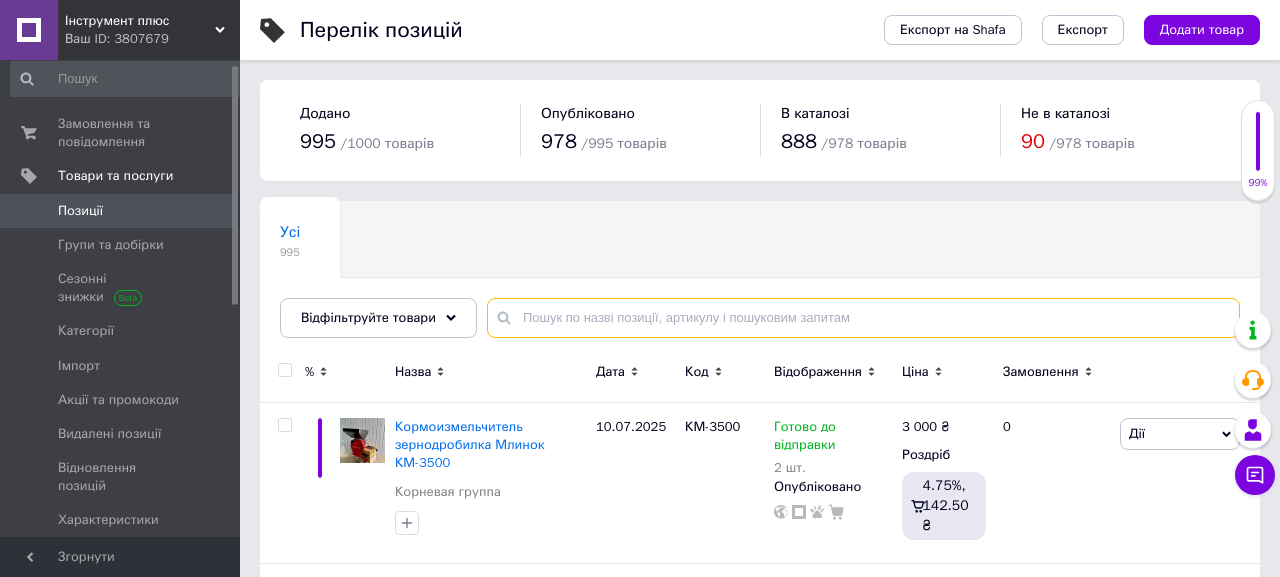 click at bounding box center (863, 318) 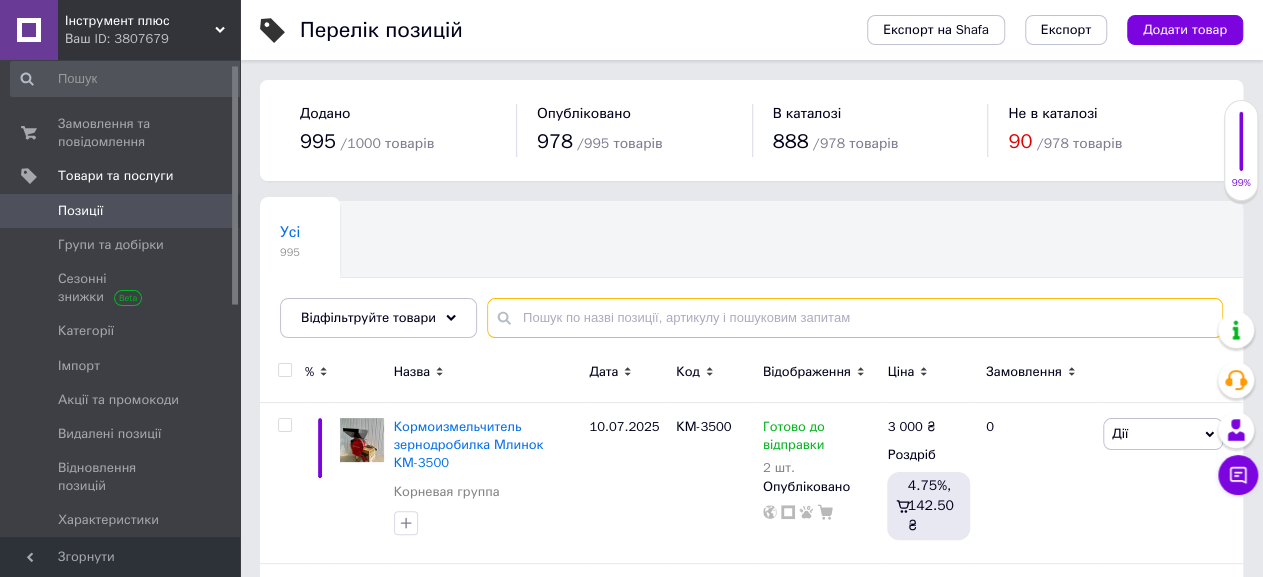 paste on "PAE600" 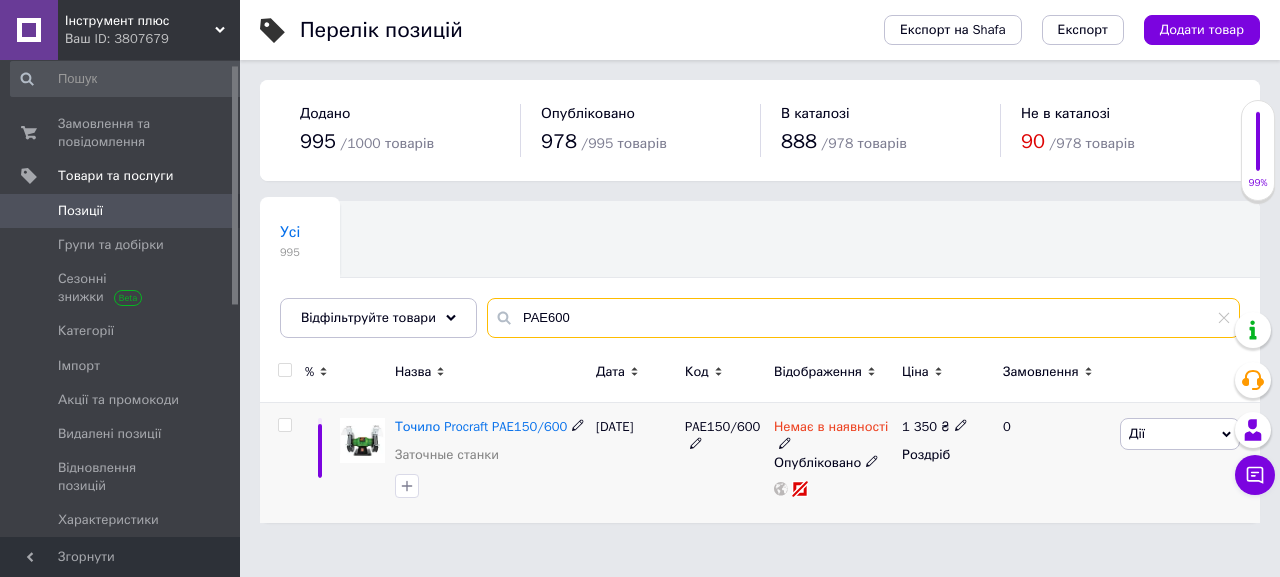 type on "PAE600" 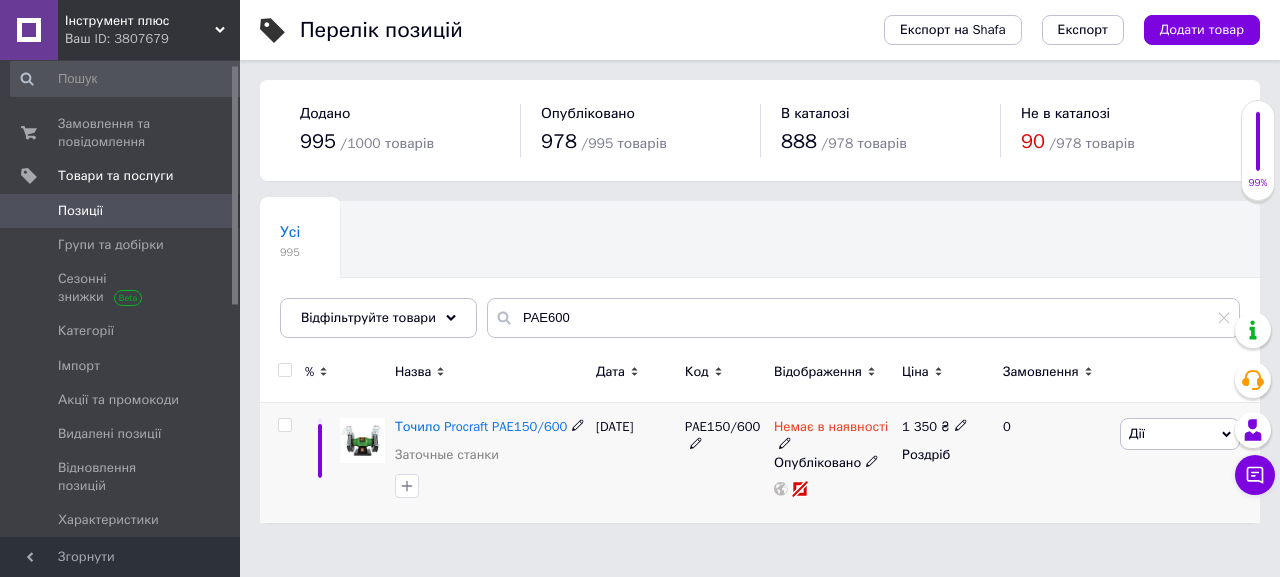click 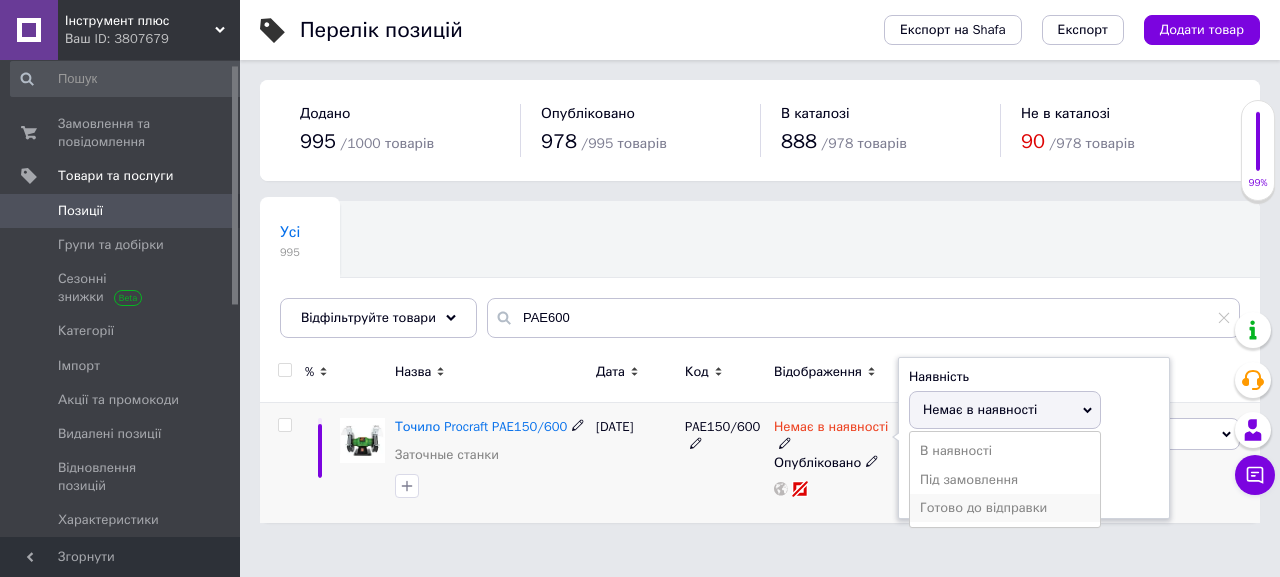 click on "Готово до відправки" at bounding box center (1005, 508) 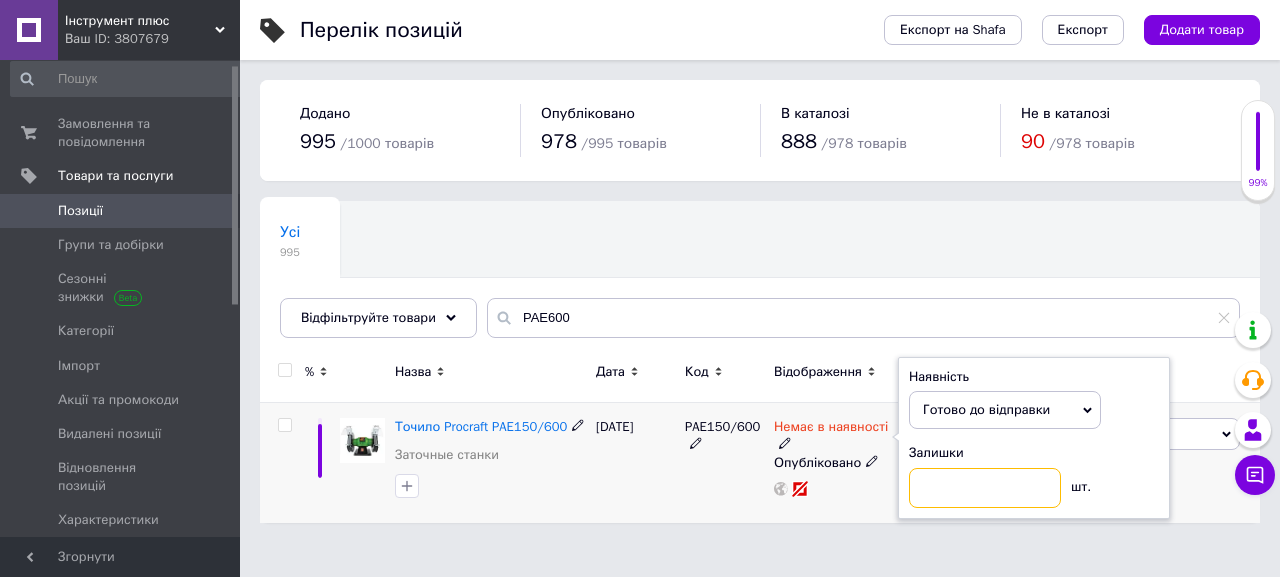 click at bounding box center (985, 488) 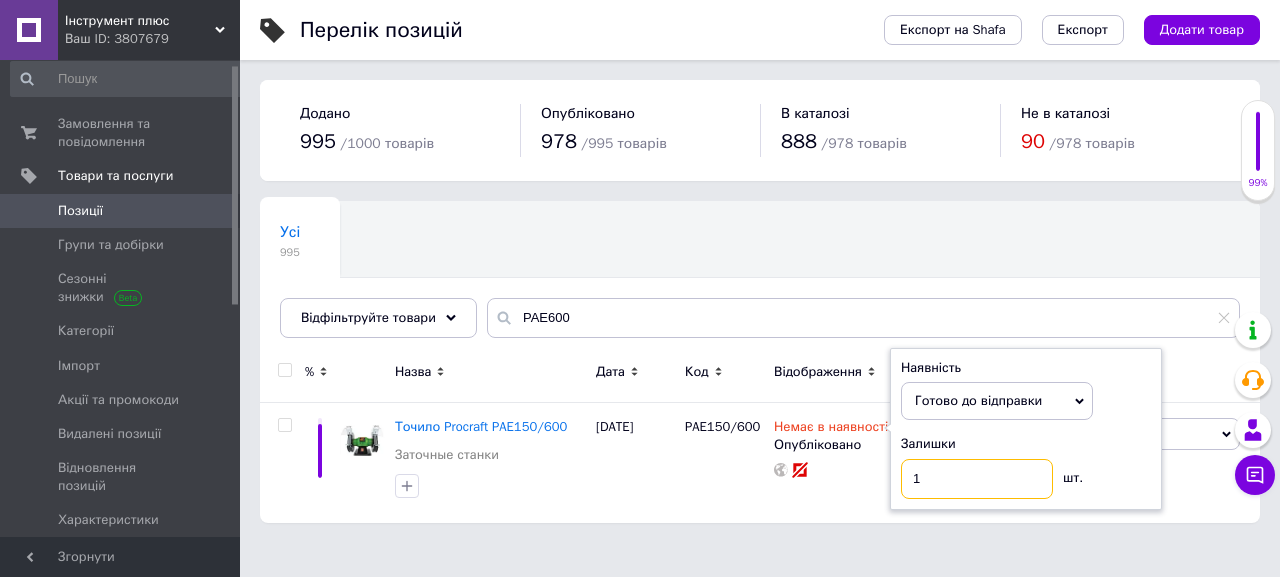 type on "1" 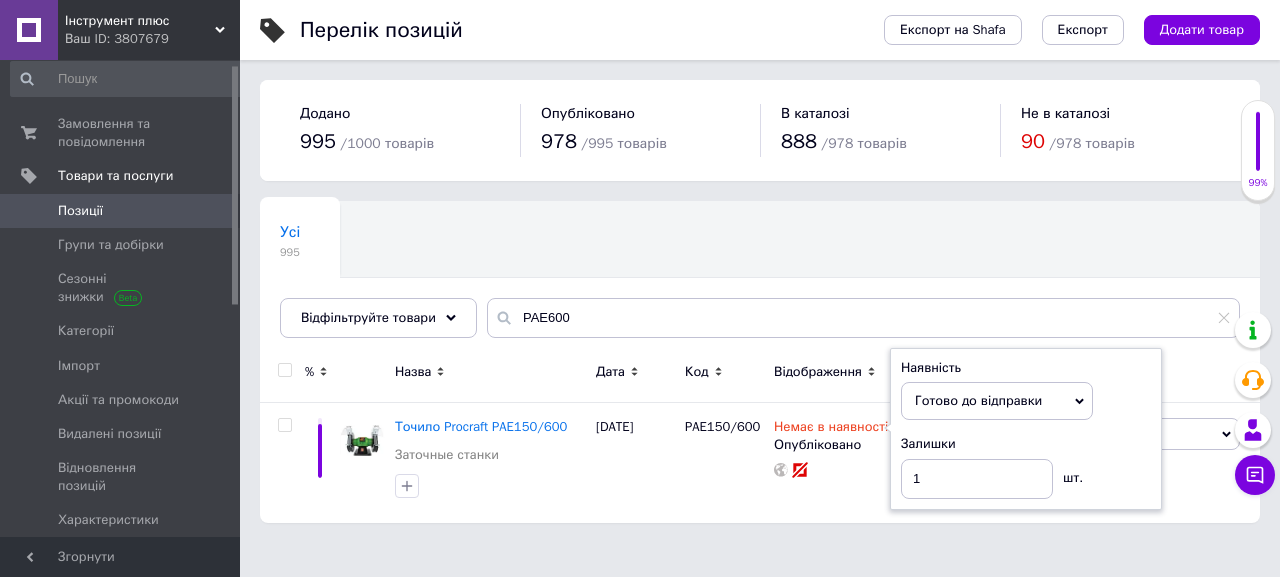 click on "Усі 995 Ok Відфільтровано...  Зберегти" at bounding box center [760, 279] 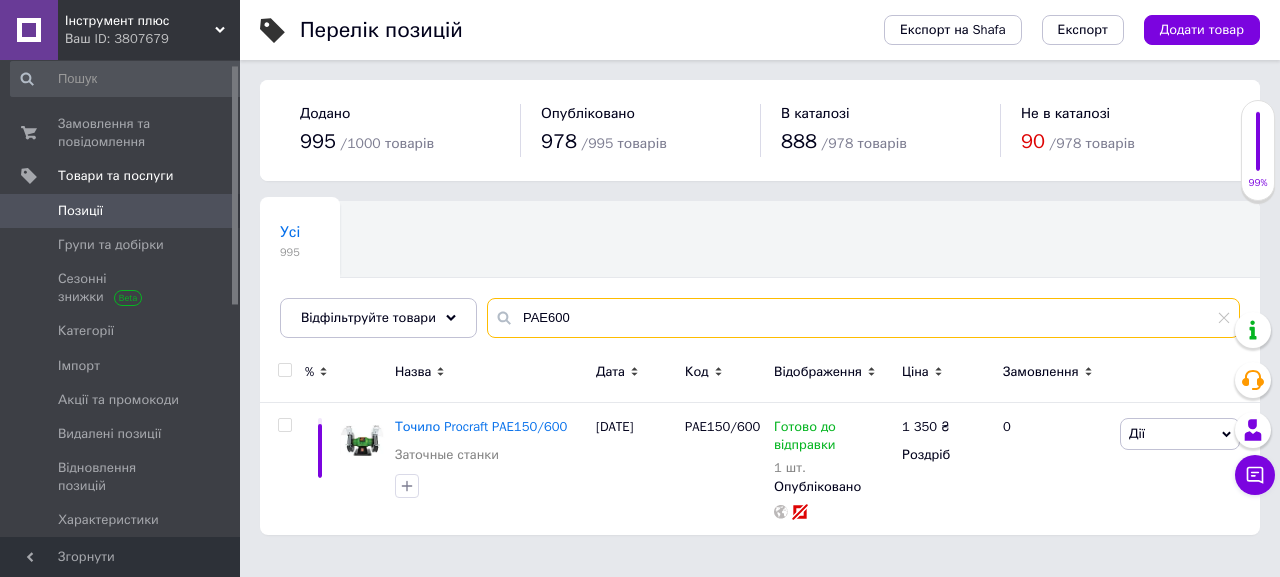 drag, startPoint x: 577, startPoint y: 316, endPoint x: 426, endPoint y: 177, distance: 205.23645 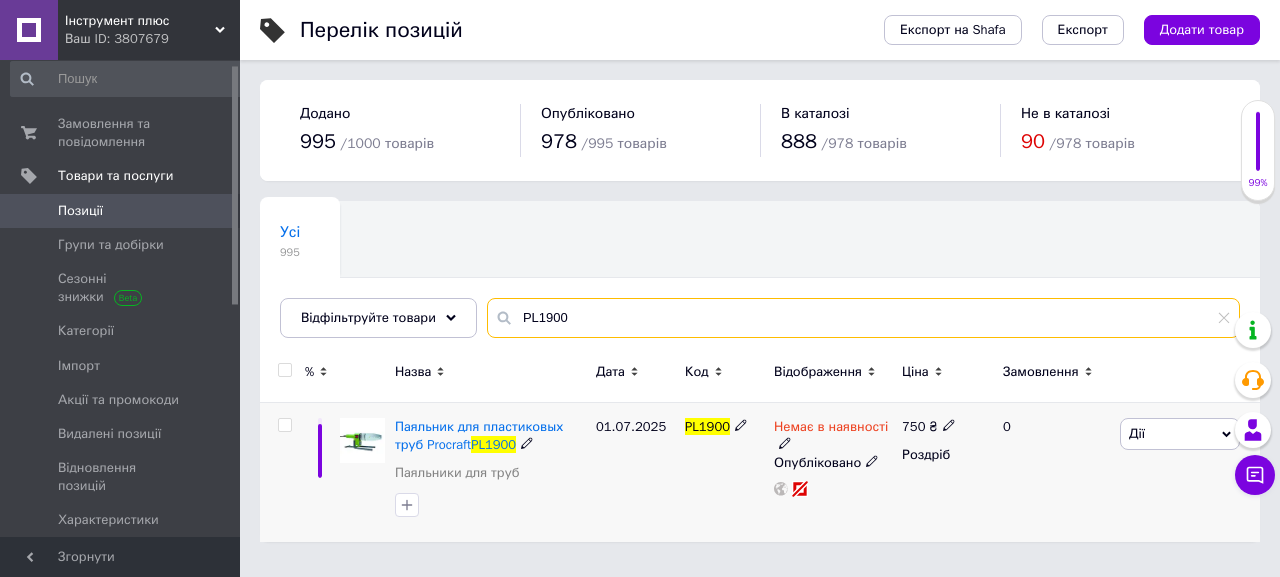 type on "PL1900" 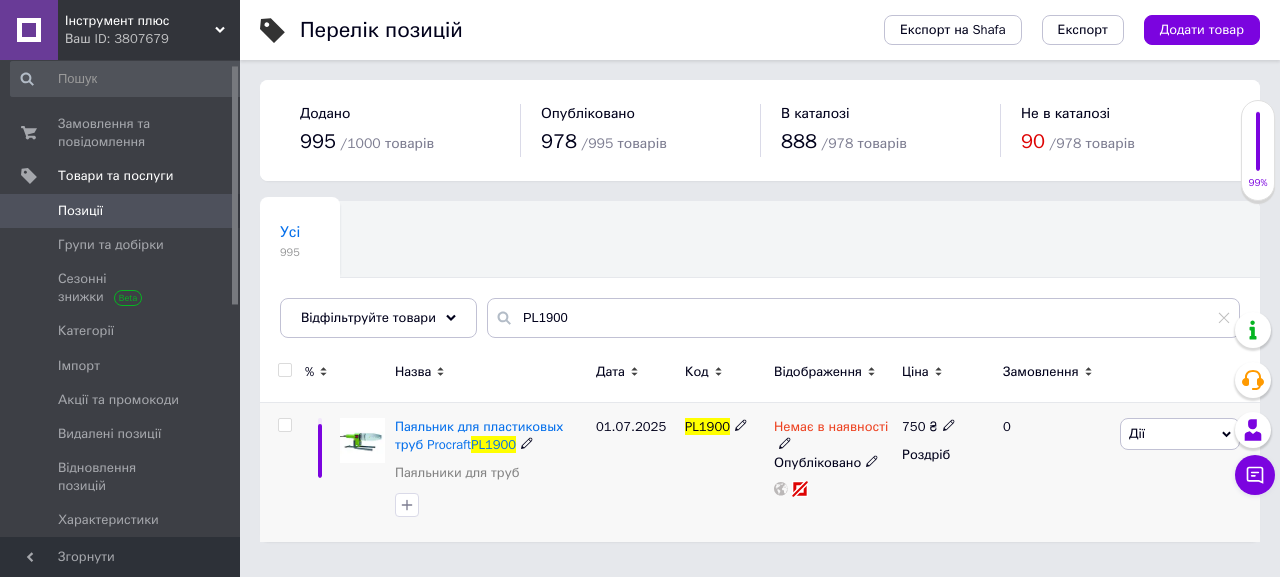 click 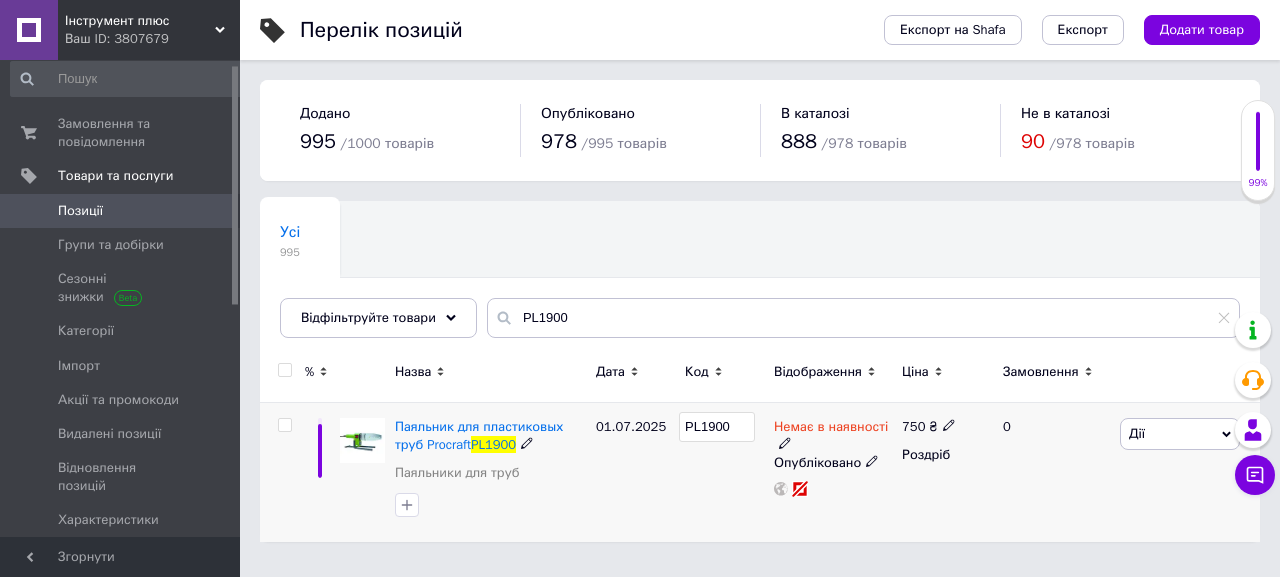 click 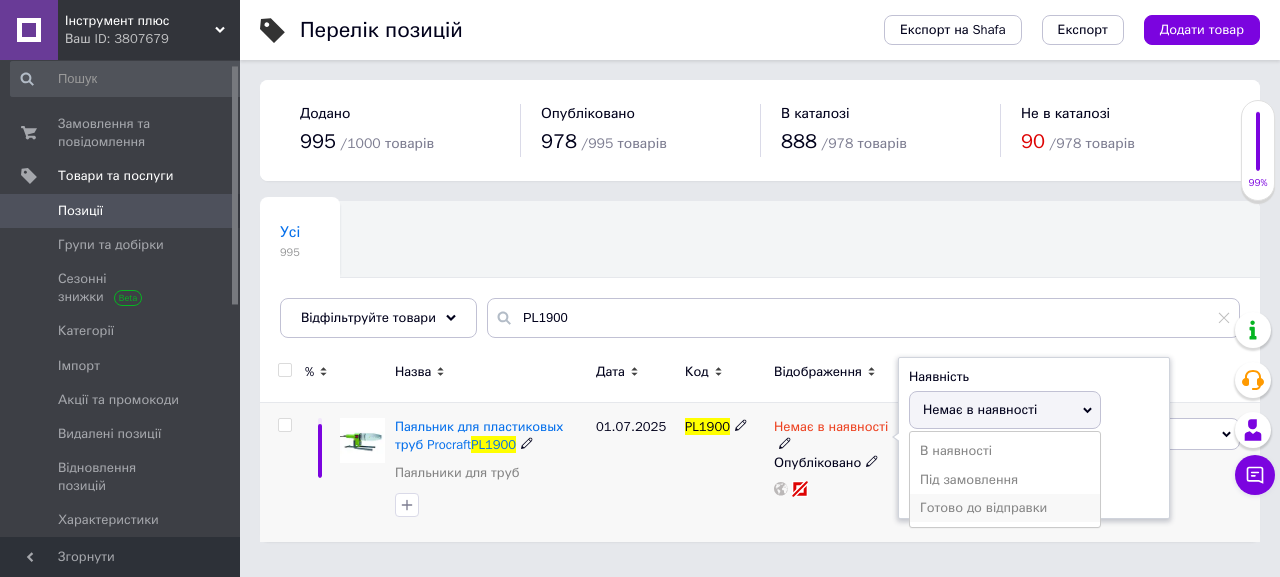 click on "Готово до відправки" at bounding box center [1005, 508] 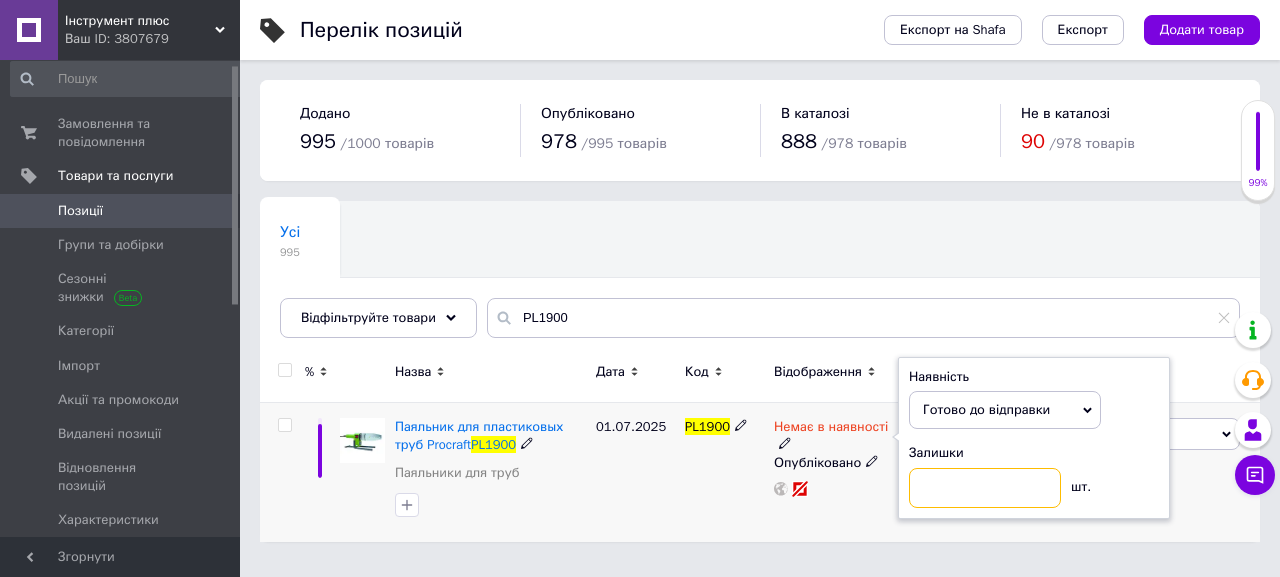 click at bounding box center (985, 488) 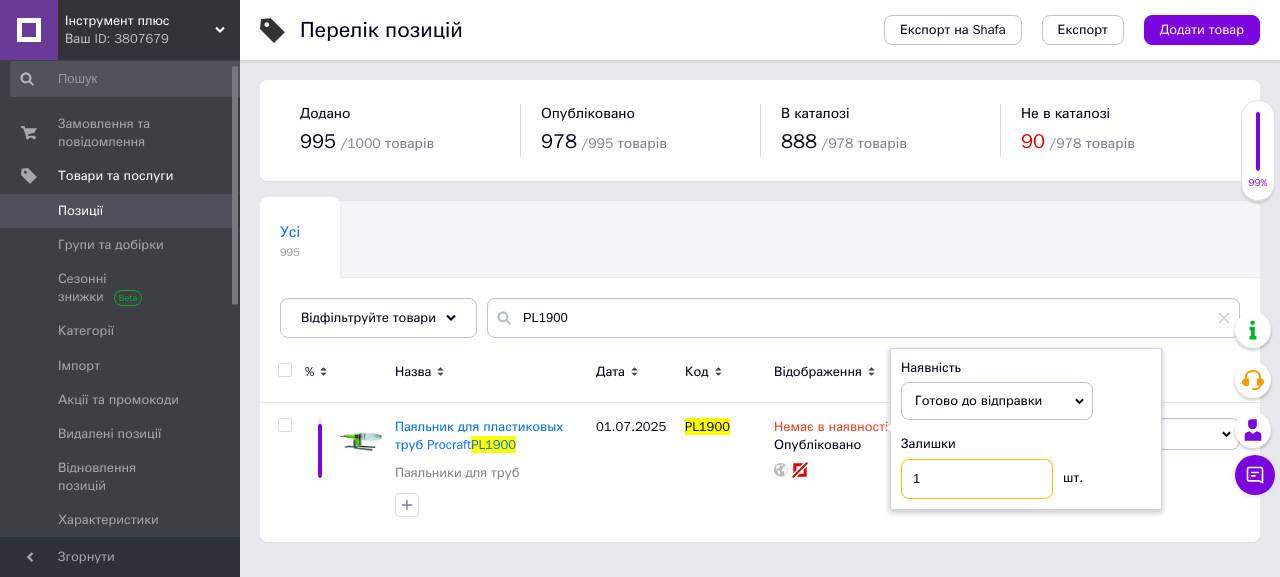 type on "1" 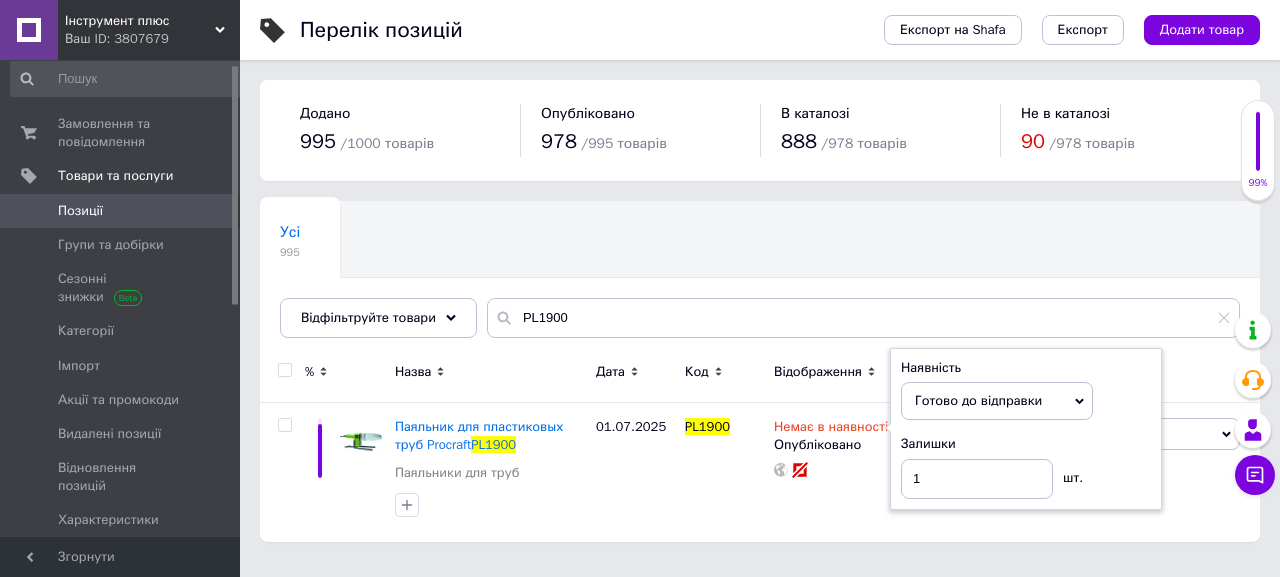 click on "Усі 995 Ok Відфільтровано...  Зберегти" at bounding box center [760, 279] 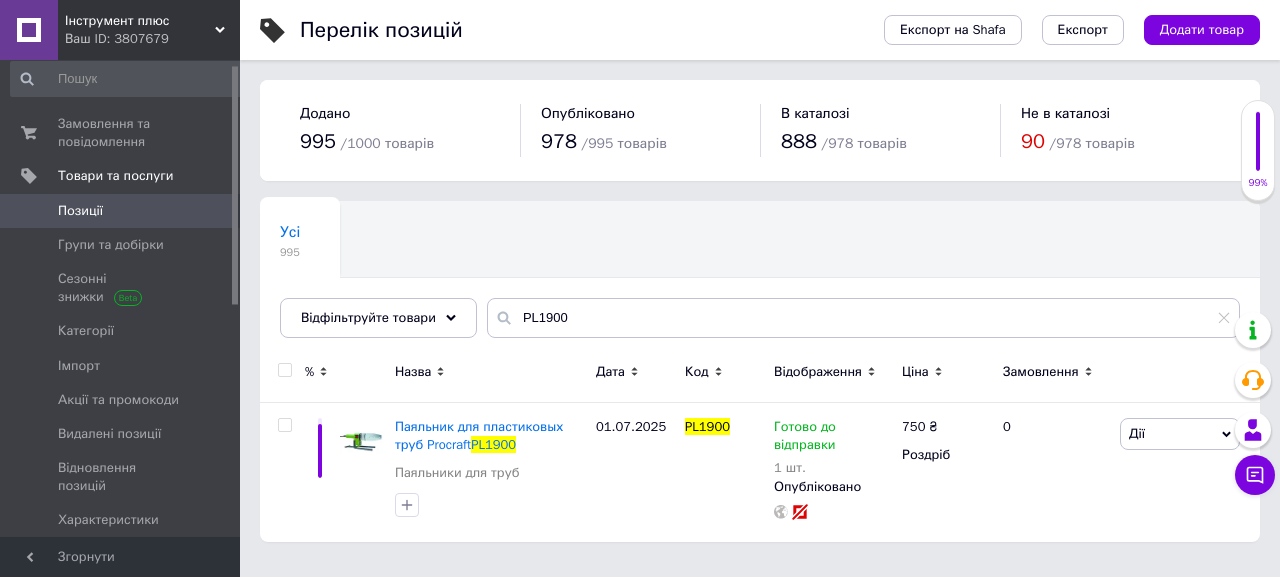 click on "Перелік позицій Експорт на Shafa Експорт Додати товар Додано 995   / 1000   товарів Опубліковано 978   / 995   товарів В каталозі 888   / 978   товарів Не в каталозі 90   / 978   товарів Усі 995 Ok Відфільтровано...  Зберегти Нічого не знайдено Можливо, помилка у слові  або немає відповідностей за вашим запитом. Усі 995 Відфільтруйте товари PL1900 % Назва Дата Код Відображення Ціна Замовлення Паяльник для пластиковых труб Procraft  PL1900 Паяльники для труб [DATE] PL1900 Готово до відправки 1 шт. Опубліковано 750   ₴ Роздріб 0 Дії Редагувати Підняти на початок групи Копіювати Знижка Подарунок Супутні" at bounding box center [760, 281] 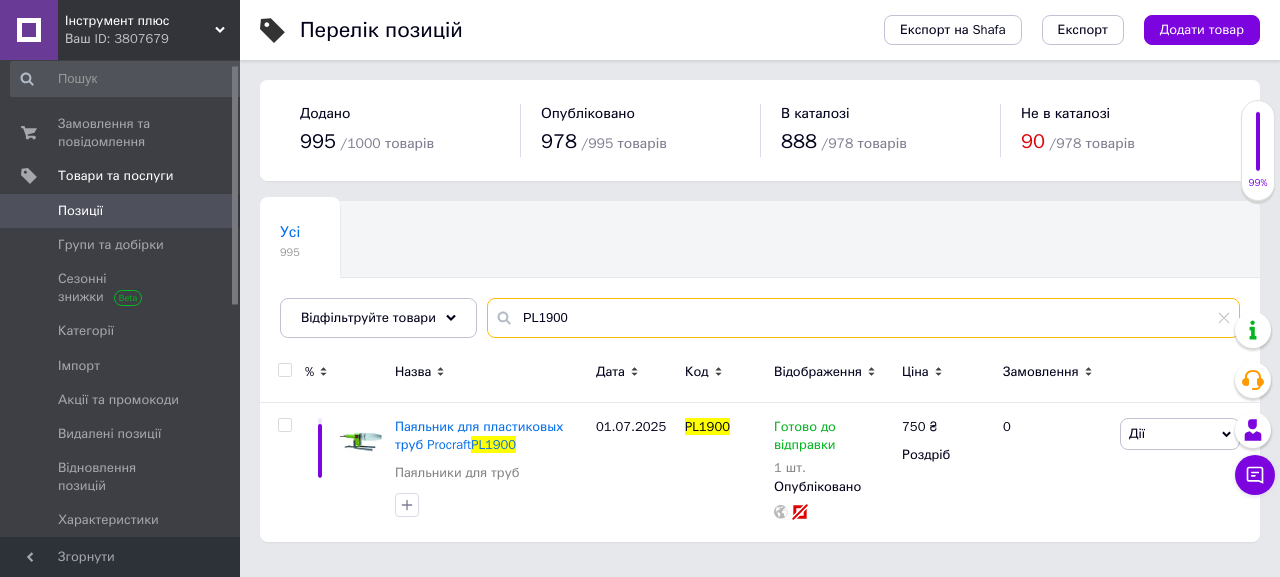 drag, startPoint x: 578, startPoint y: 322, endPoint x: 471, endPoint y: 290, distance: 111.68259 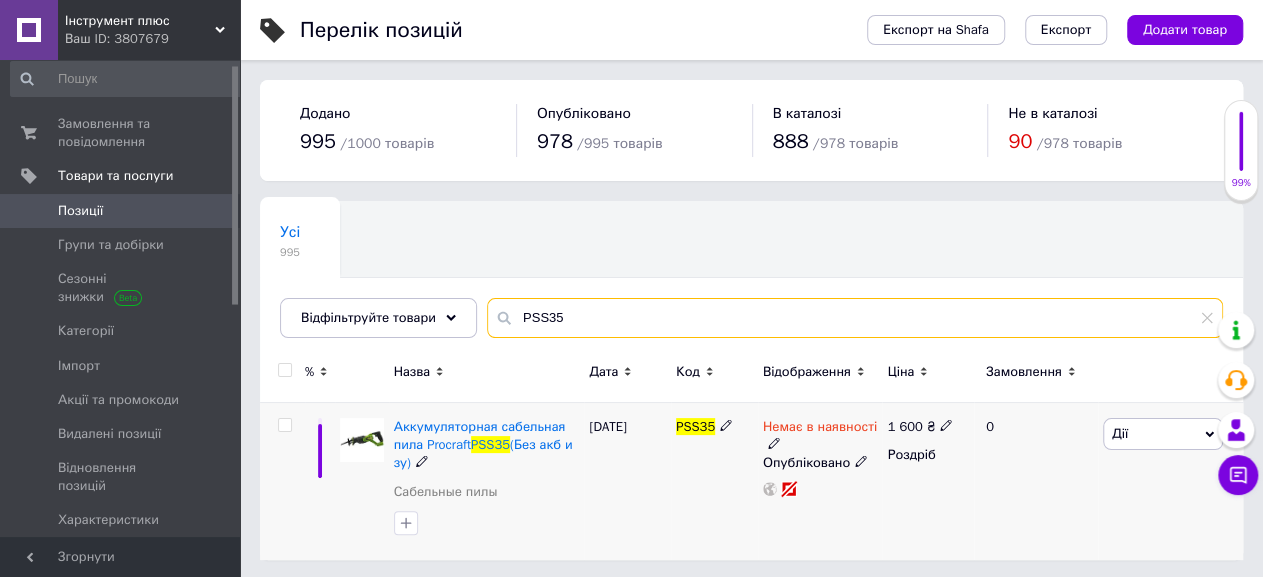 type on "PSS35" 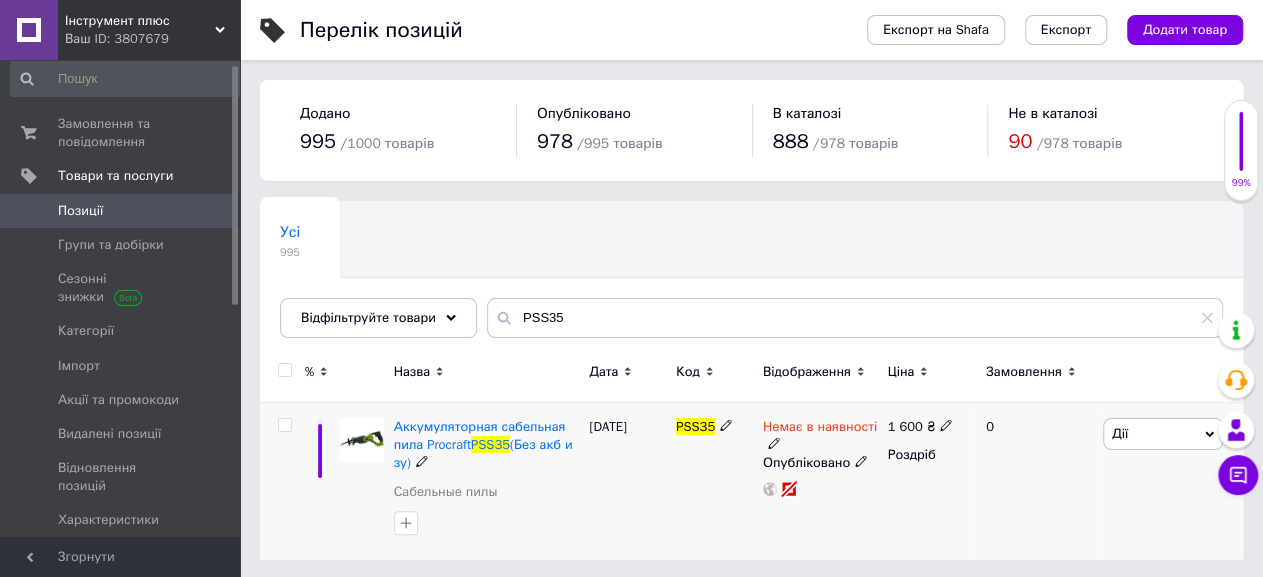 click 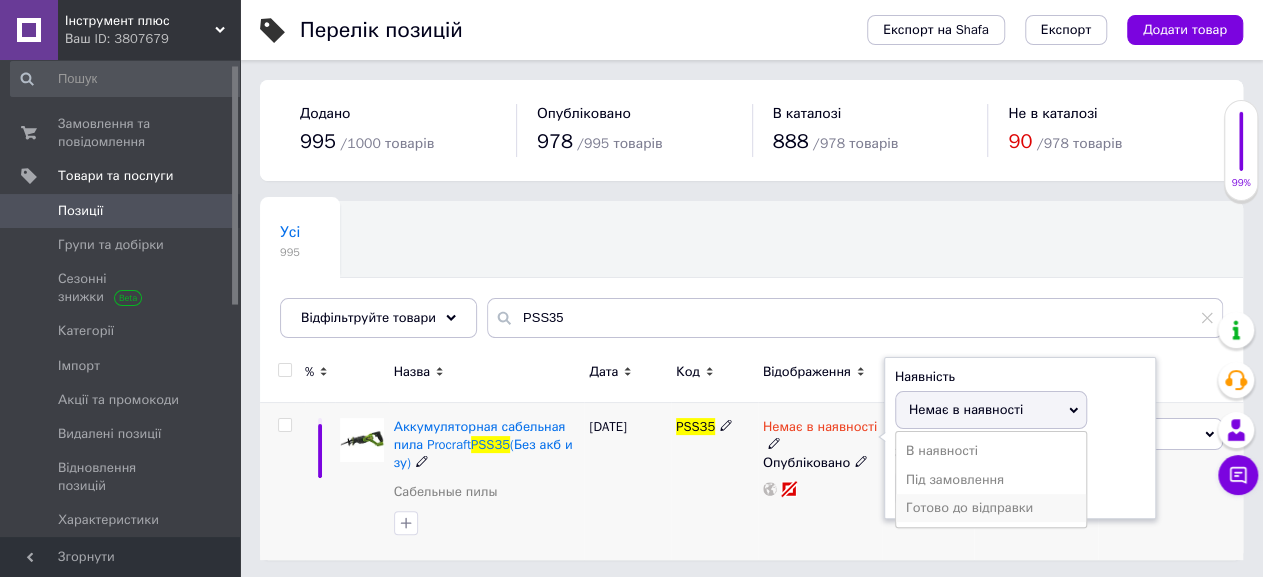 click on "Готово до відправки" at bounding box center [991, 508] 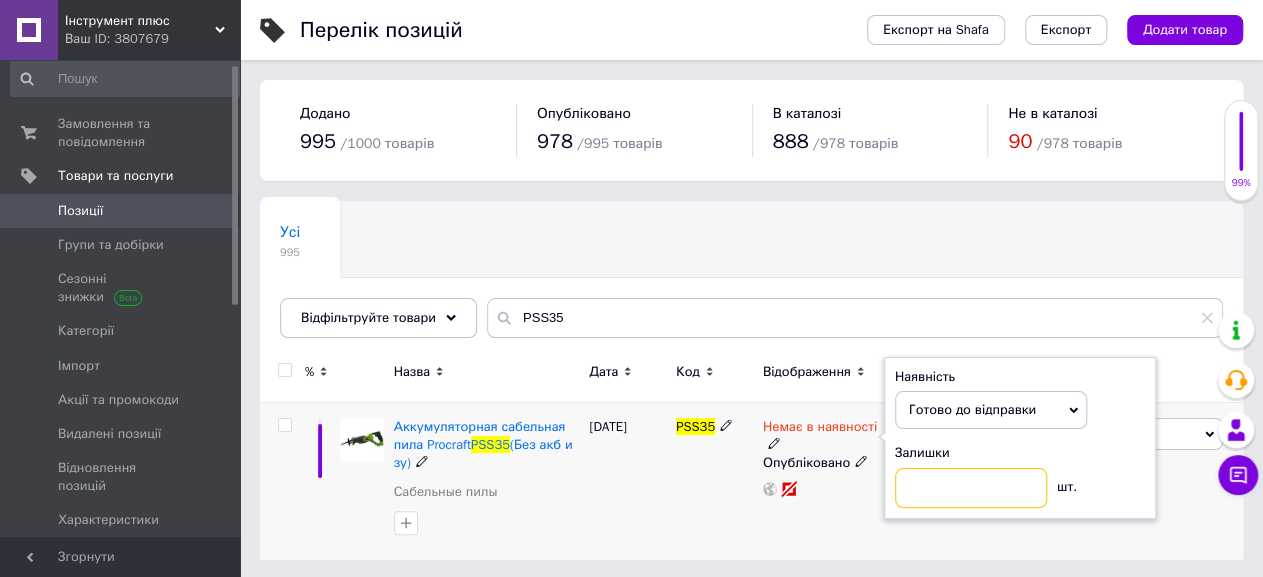click at bounding box center (971, 488) 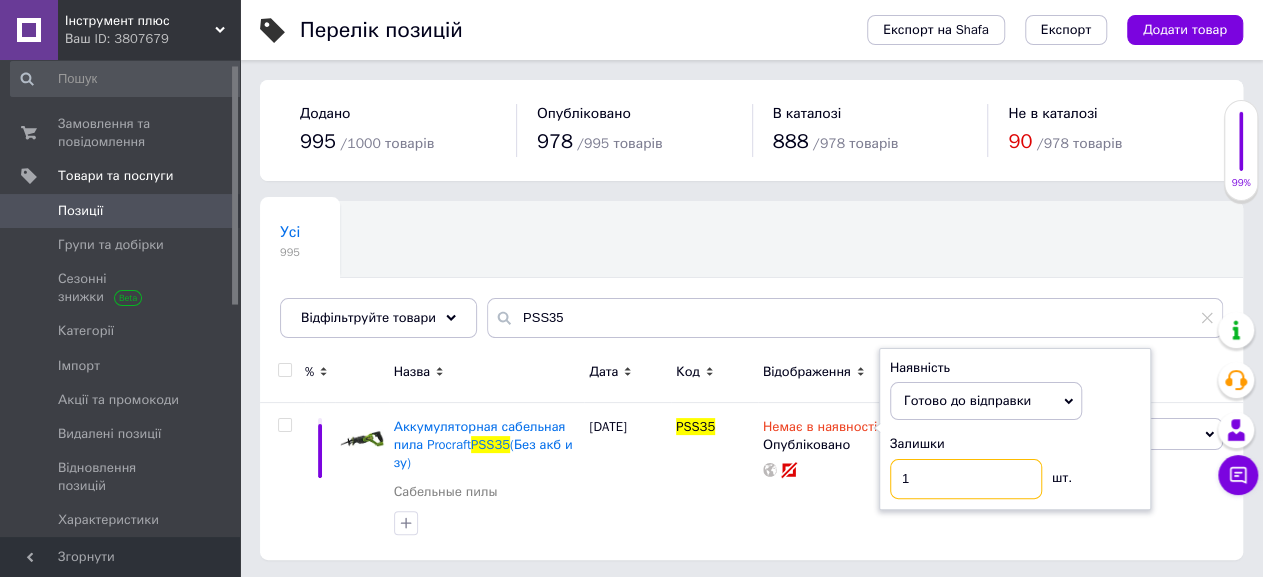 type on "1" 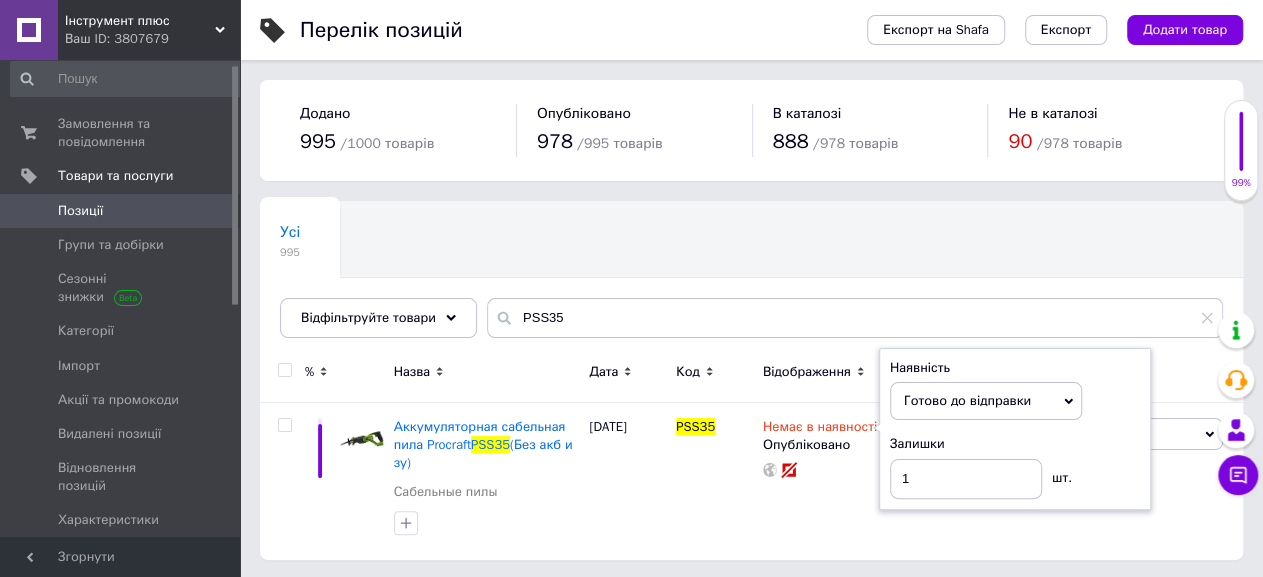 click on "Усі 995 Ok Відфільтровано...  Зберегти" at bounding box center (751, 279) 